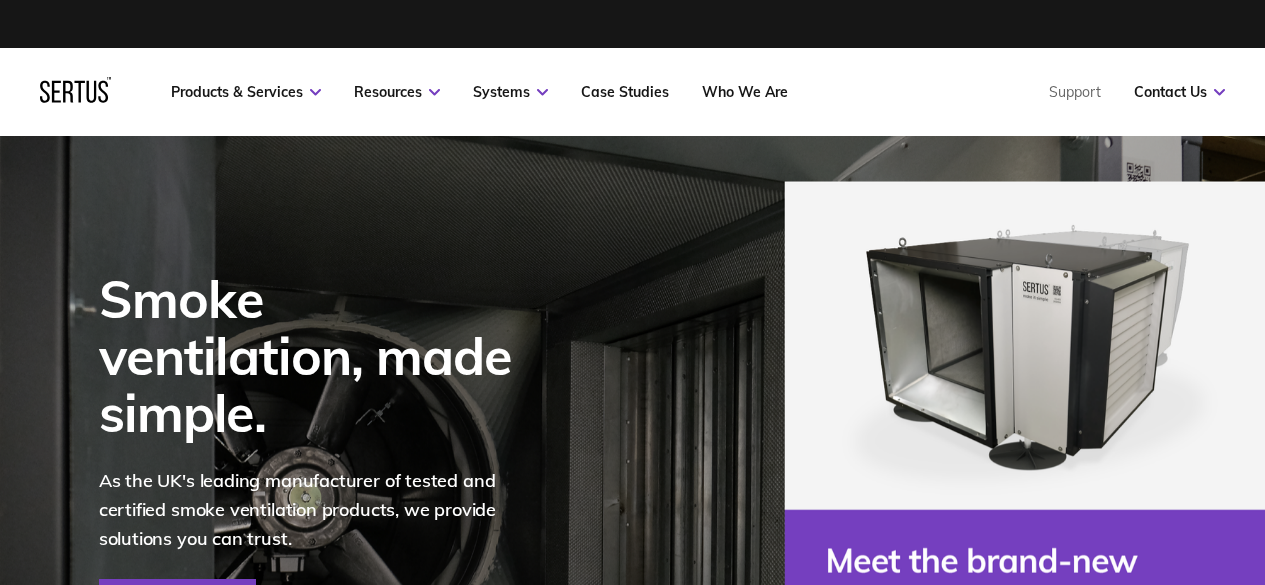 scroll, scrollTop: 300, scrollLeft: 0, axis: vertical 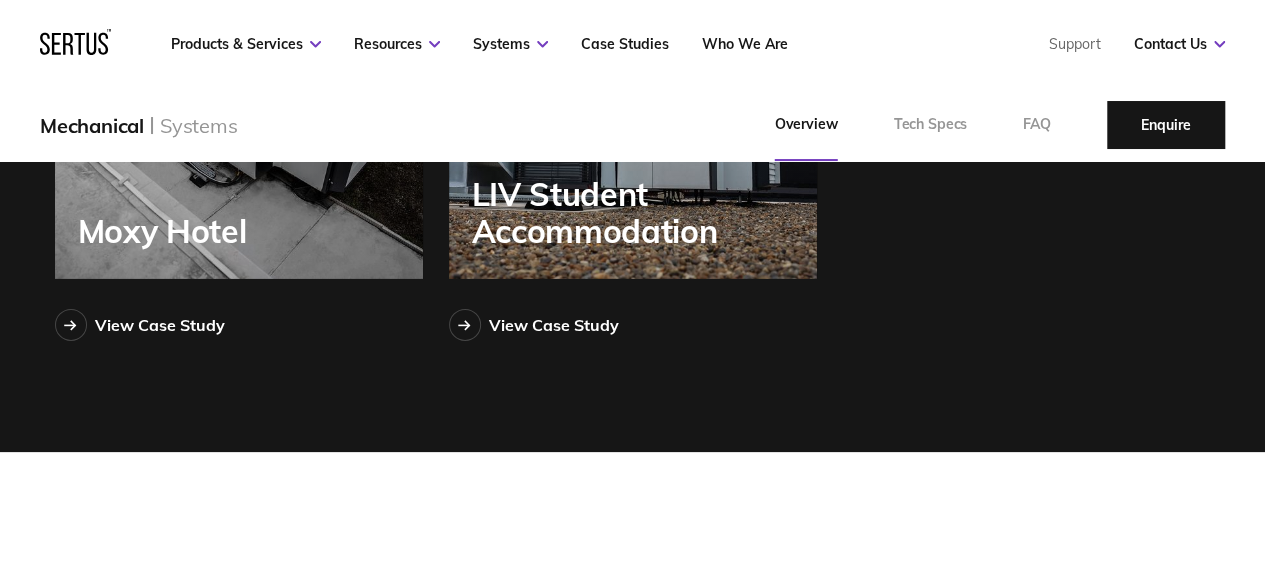 click on "Enquire" at bounding box center [1166, 125] 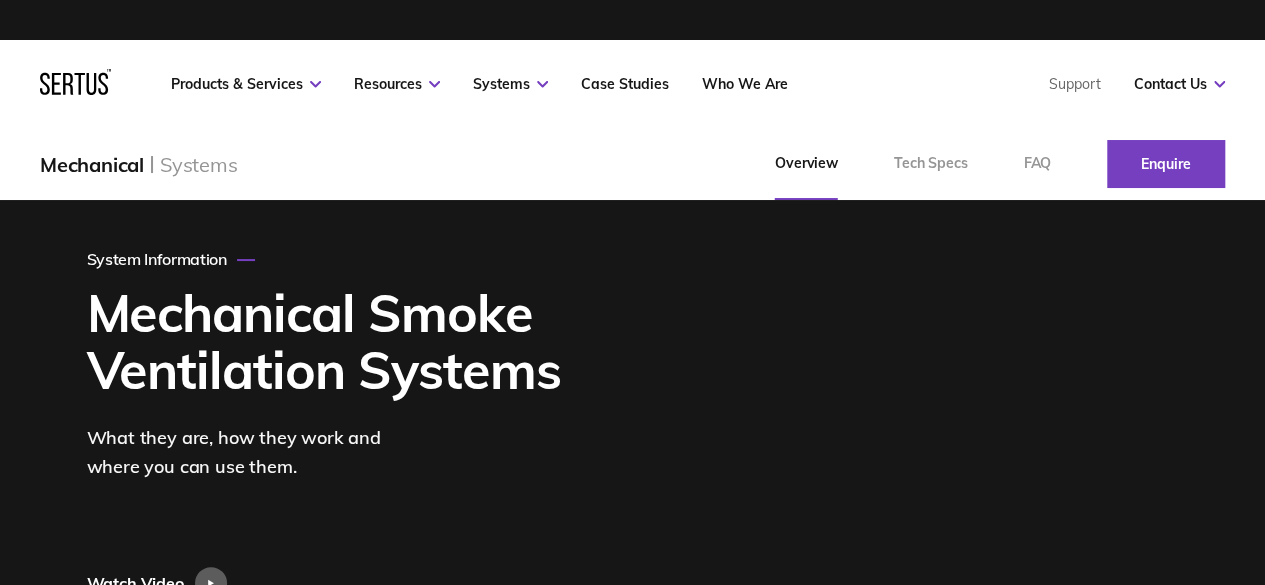 scroll, scrollTop: 0, scrollLeft: 0, axis: both 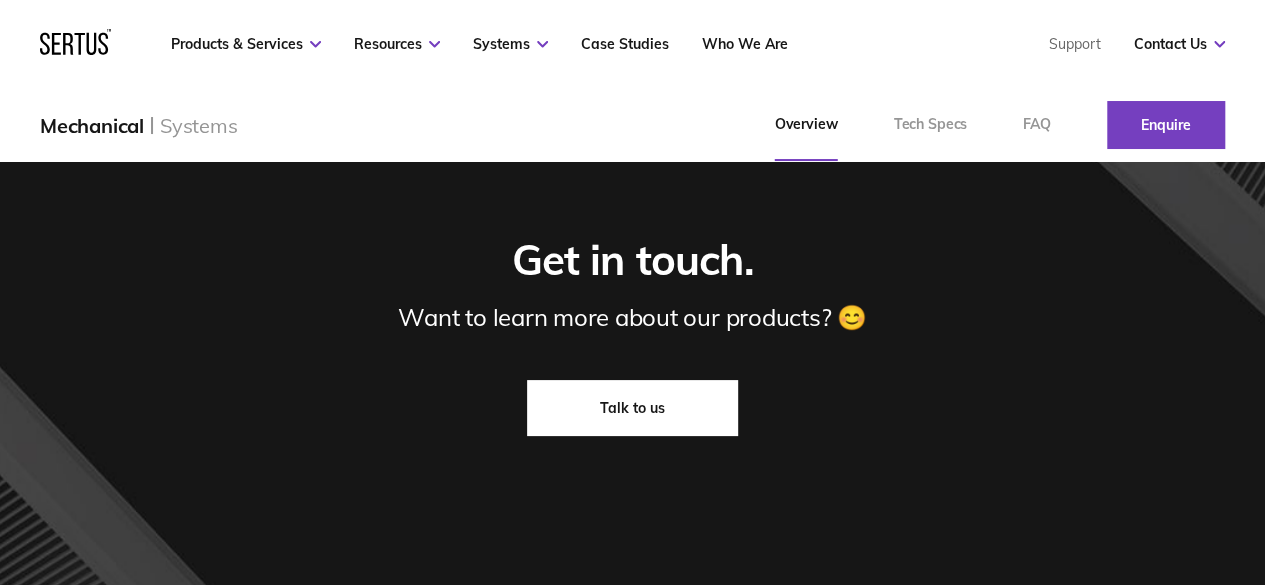 click on "Talk to us" at bounding box center [632, 408] 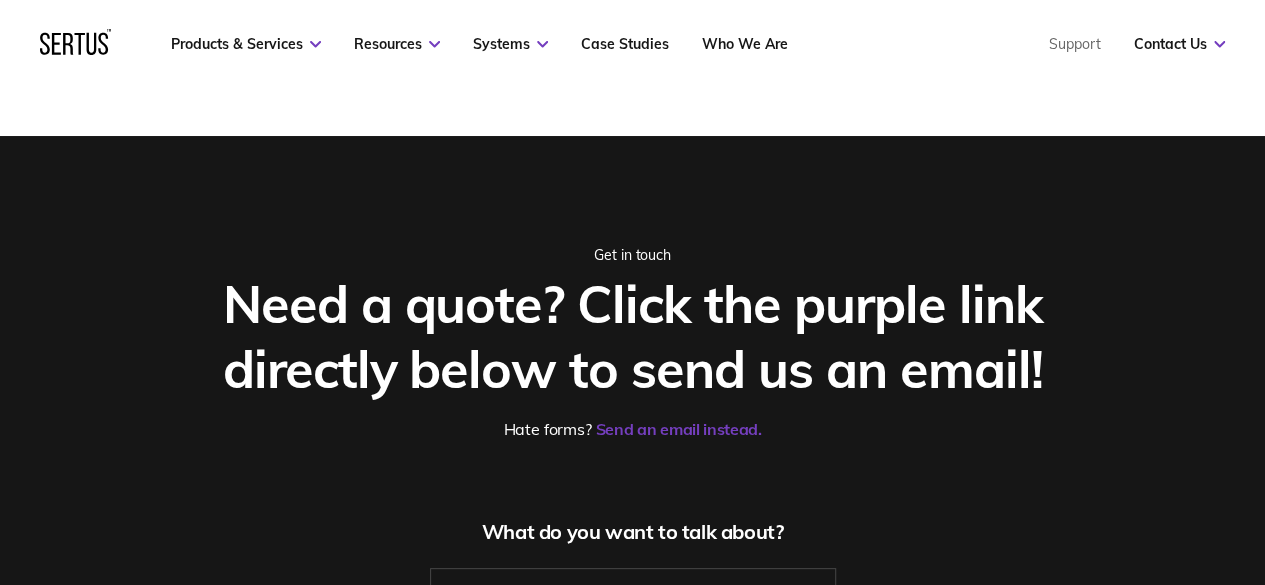 scroll, scrollTop: 400, scrollLeft: 0, axis: vertical 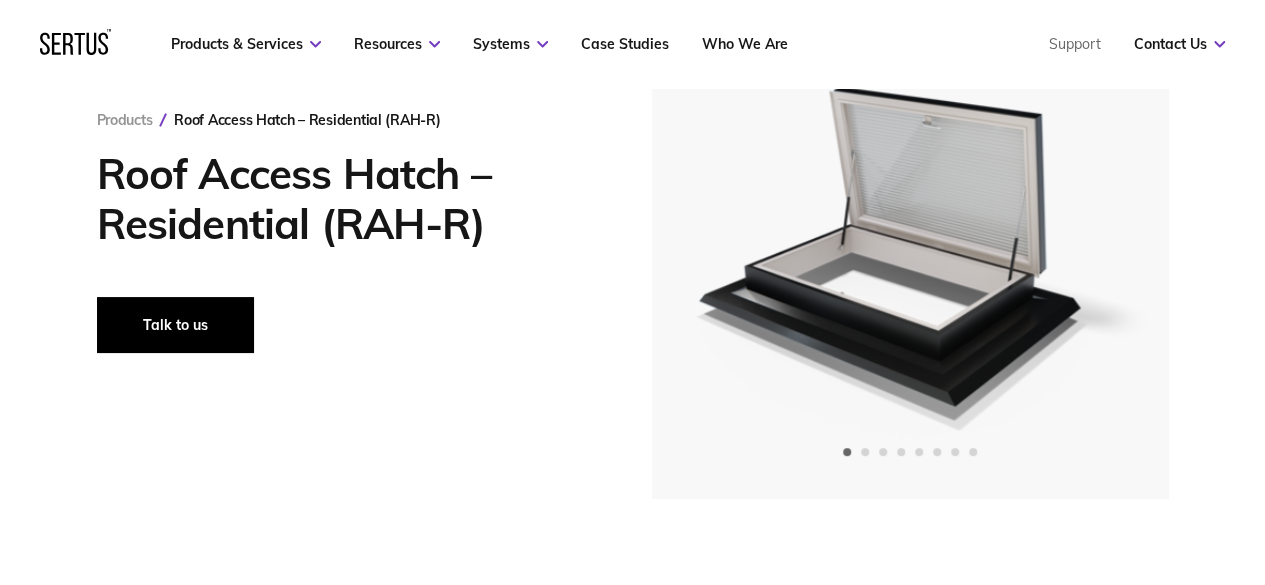 click on "Talk to us" at bounding box center [175, 325] 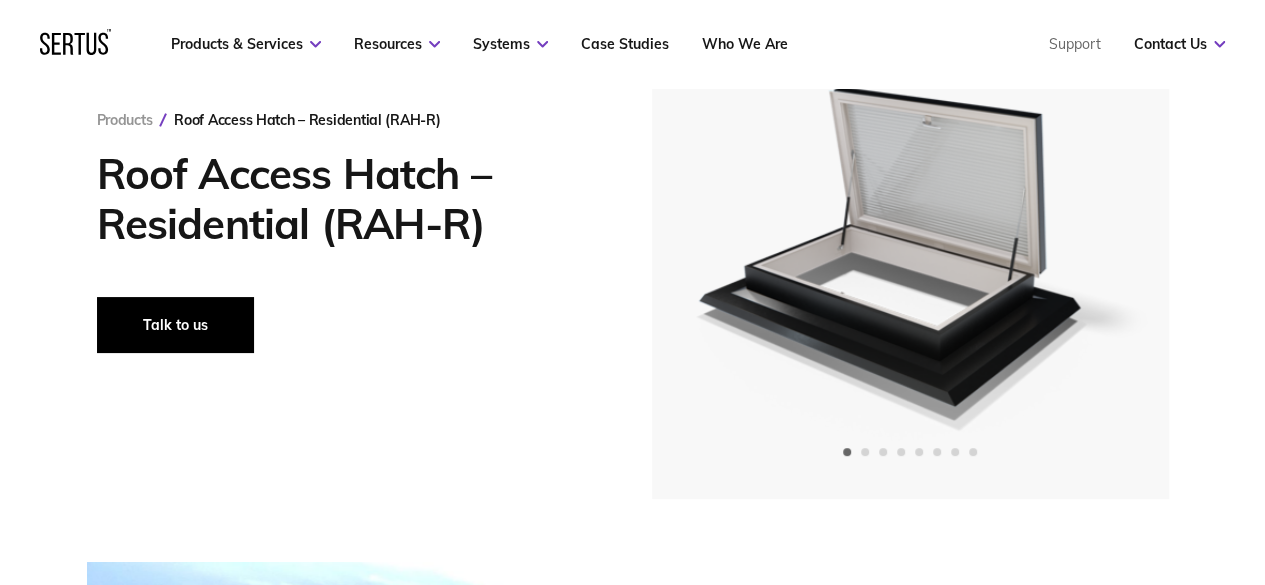 click on "Talk to us" at bounding box center [175, 325] 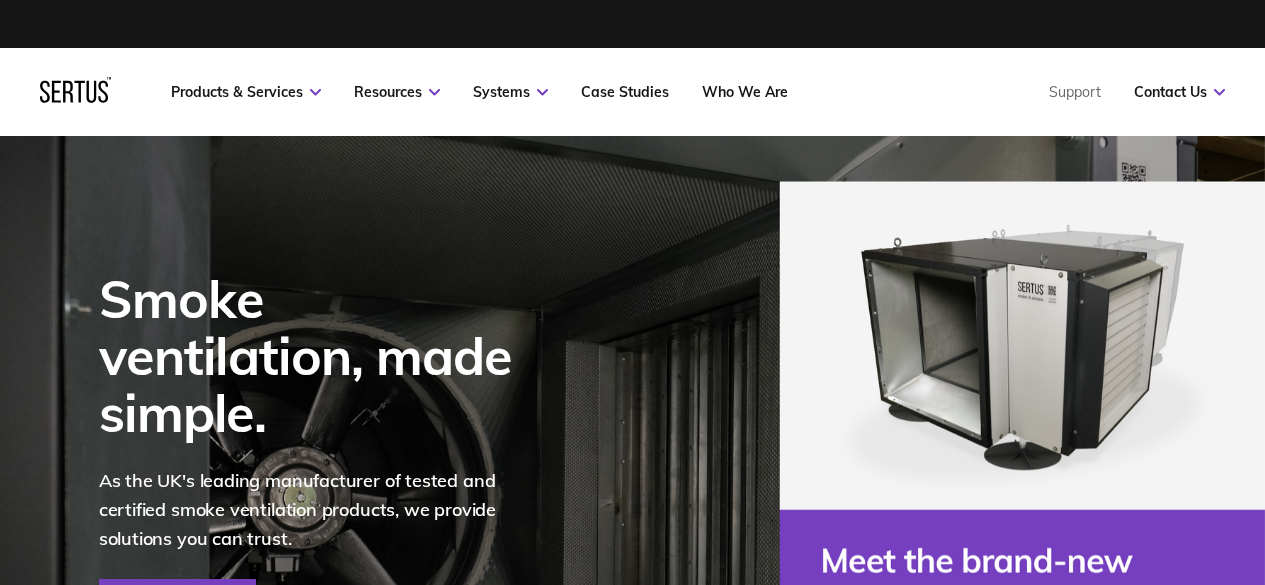 scroll, scrollTop: 0, scrollLeft: 0, axis: both 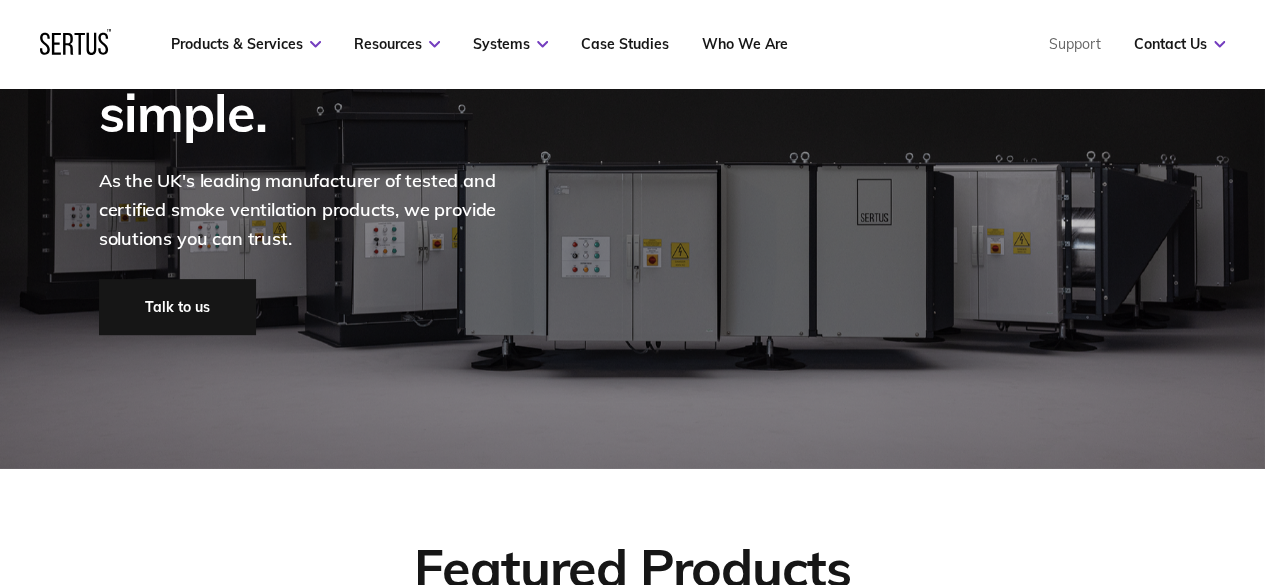 click on "Talk to us" at bounding box center (177, 307) 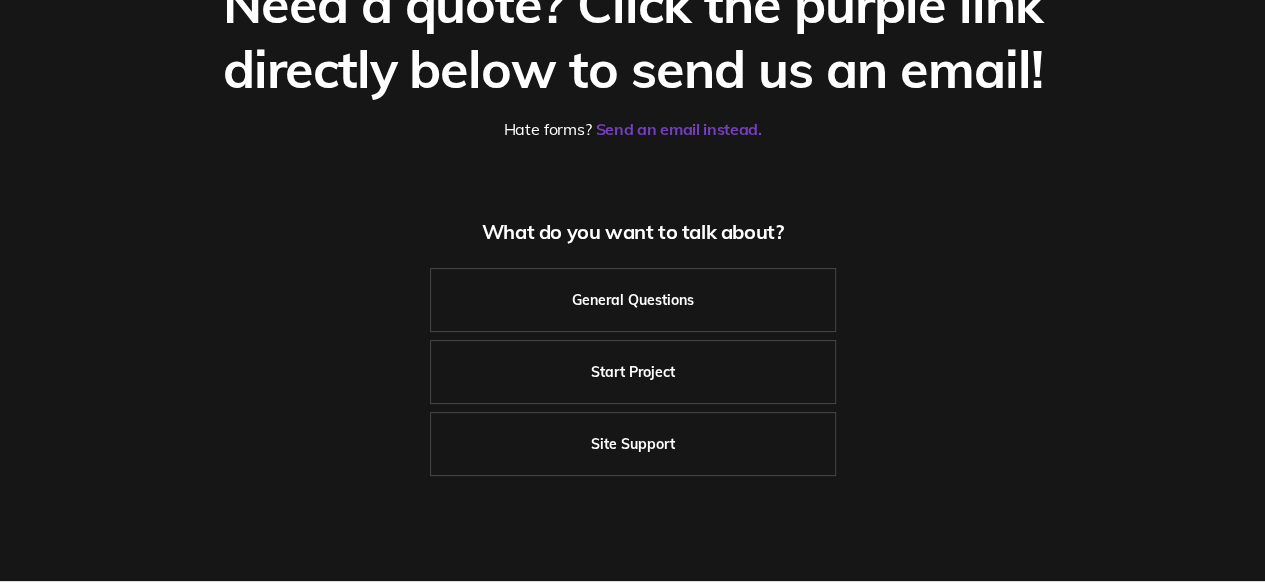 scroll, scrollTop: 0, scrollLeft: 0, axis: both 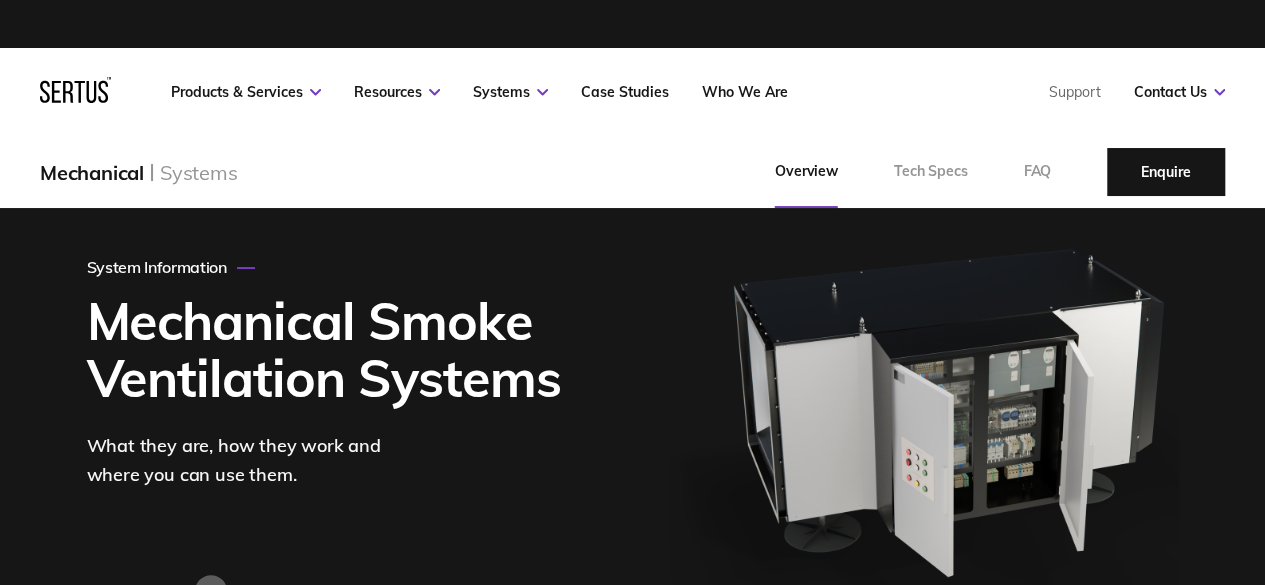 click on "Enquire" at bounding box center [1166, 172] 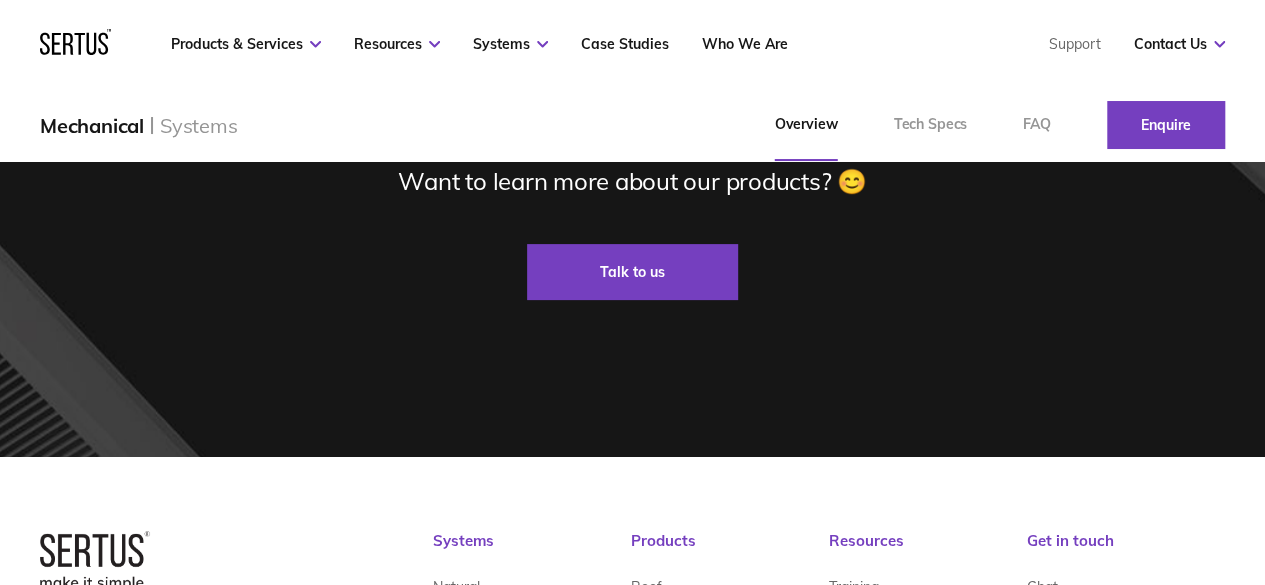 scroll, scrollTop: 4000, scrollLeft: 0, axis: vertical 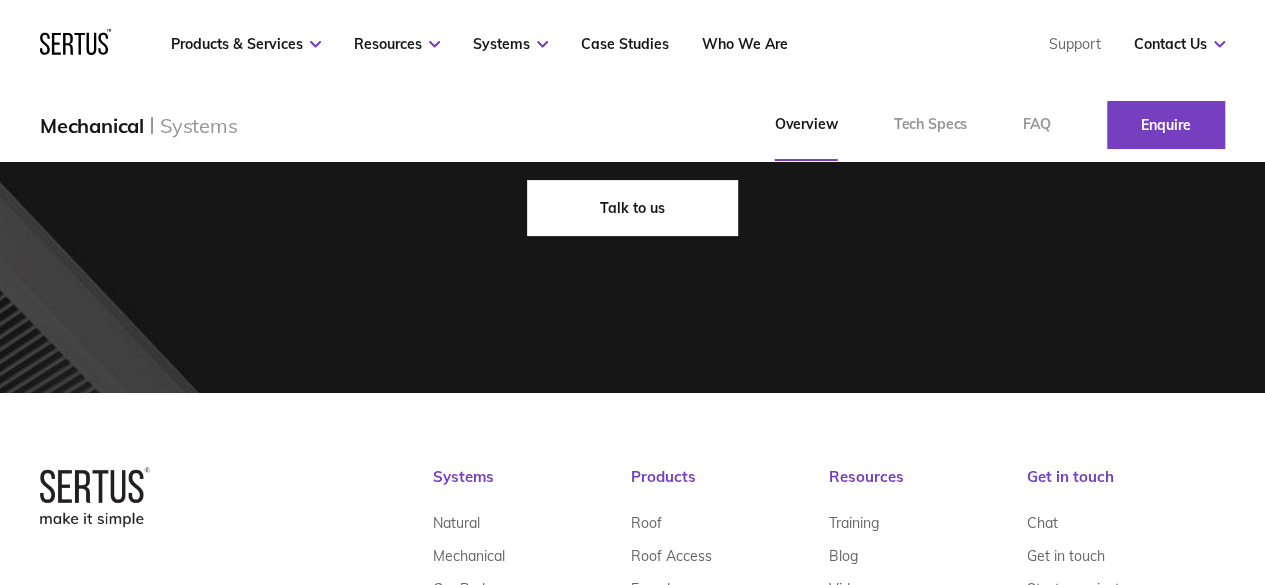 click on "Talk to us" at bounding box center (632, 208) 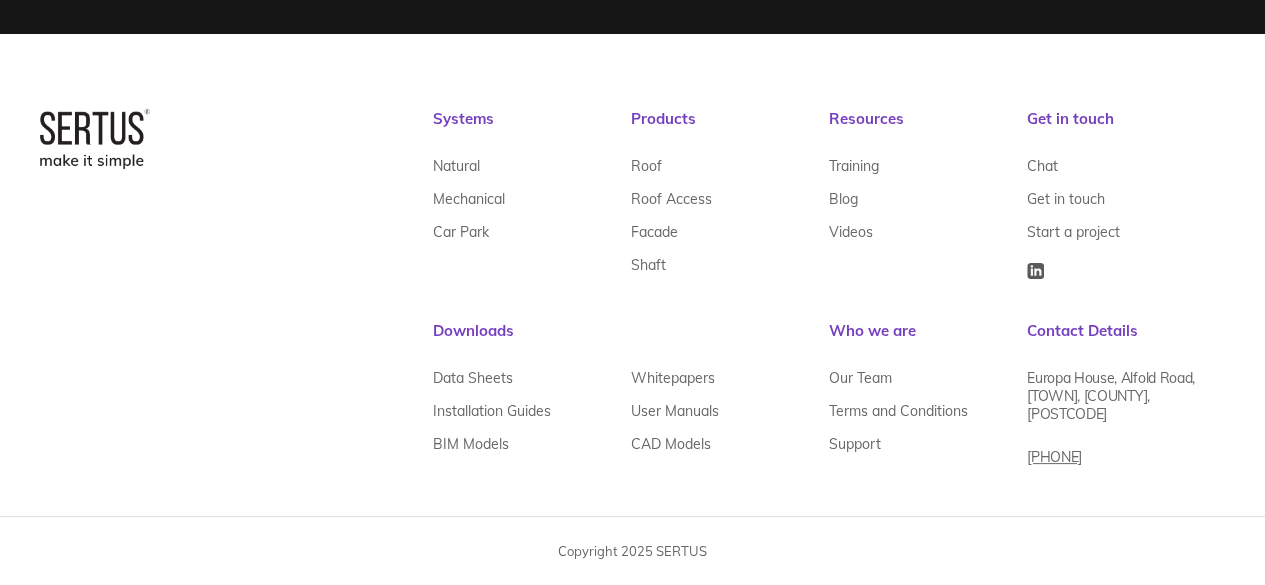 scroll, scrollTop: 0, scrollLeft: 0, axis: both 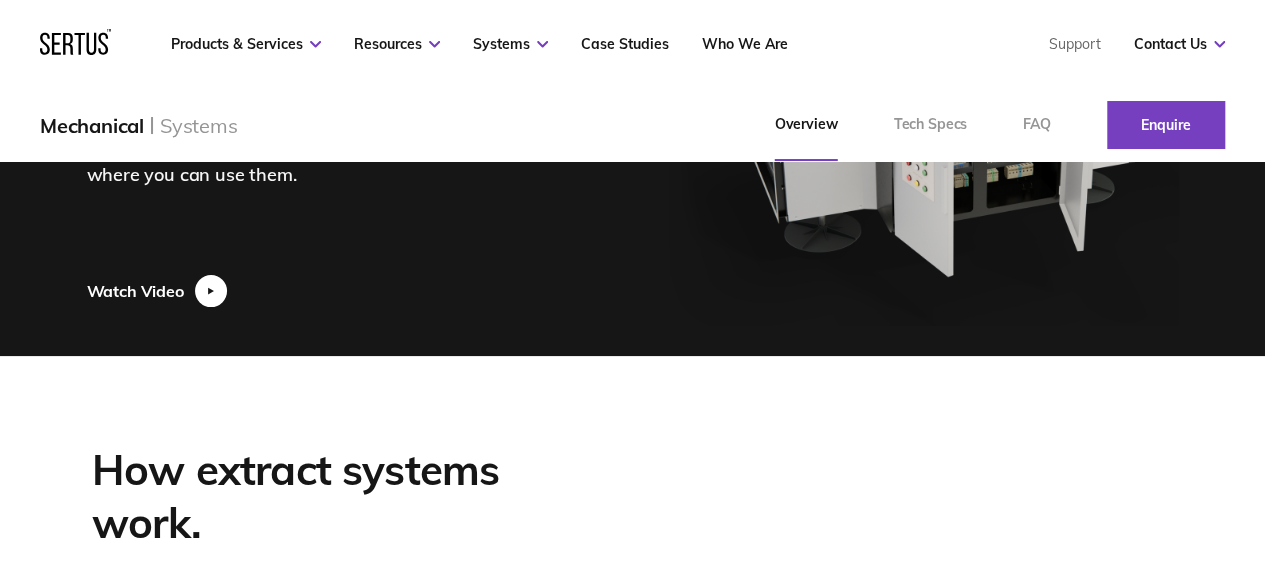 click at bounding box center (217, 291) 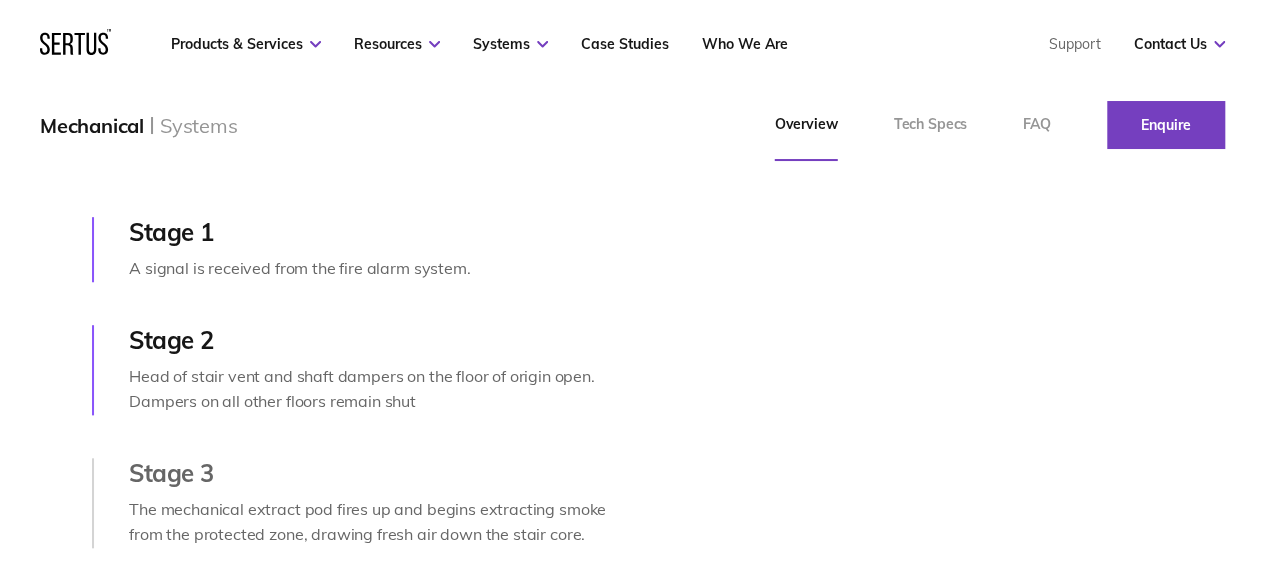 click on "How extract systems work. Stage 1 A signal is received from the fire alarm system. Stage 2 Head of stair vent and shaft dampers on the floor of origin open.  Dampers on all other floors remain shut Stage 3 The mechanical extract pod fires up and begins extracting smoke from the protected zone, drawing fresh air down the stair core. Systems will vary depending on building layout." at bounding box center [352, 342] 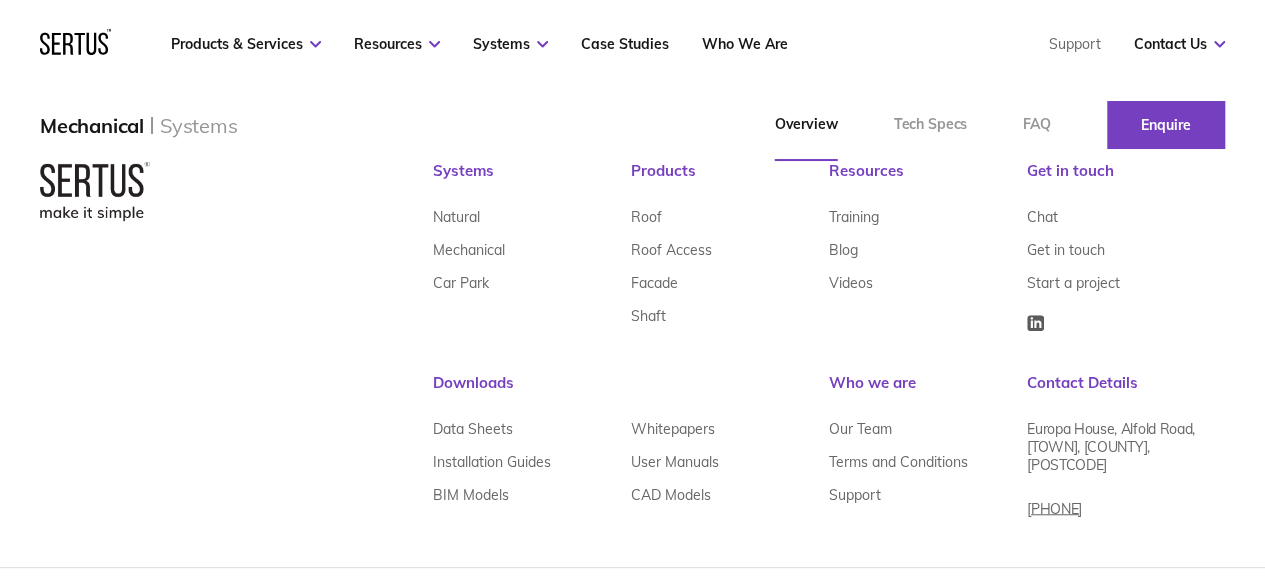 scroll, scrollTop: 4353, scrollLeft: 0, axis: vertical 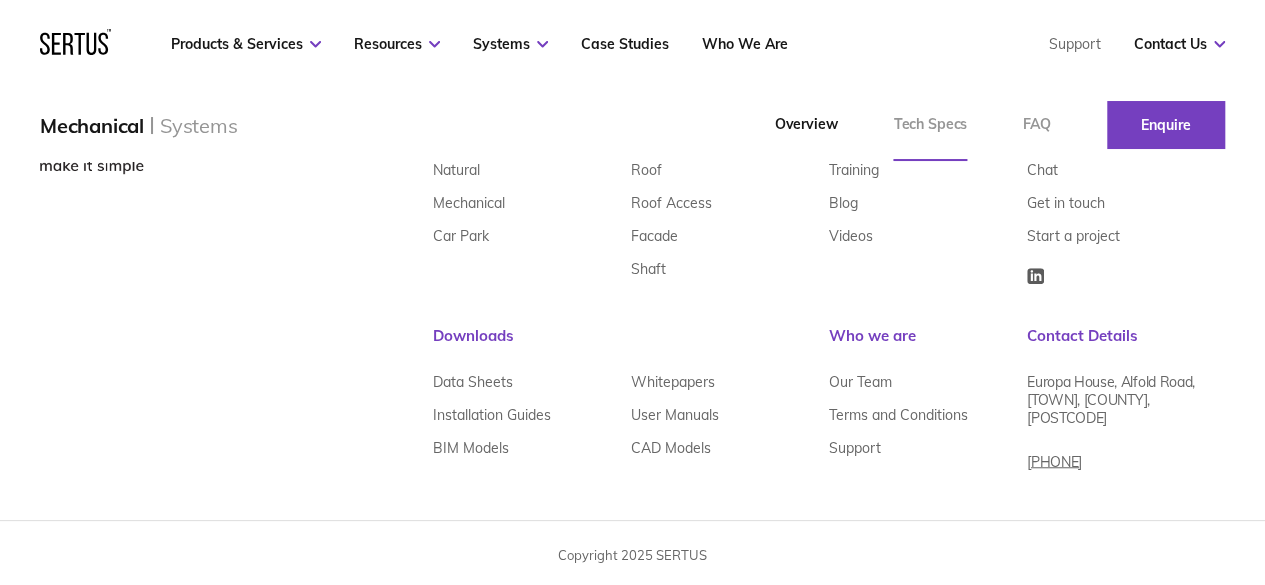 click on "Tech Specs" at bounding box center (930, 125) 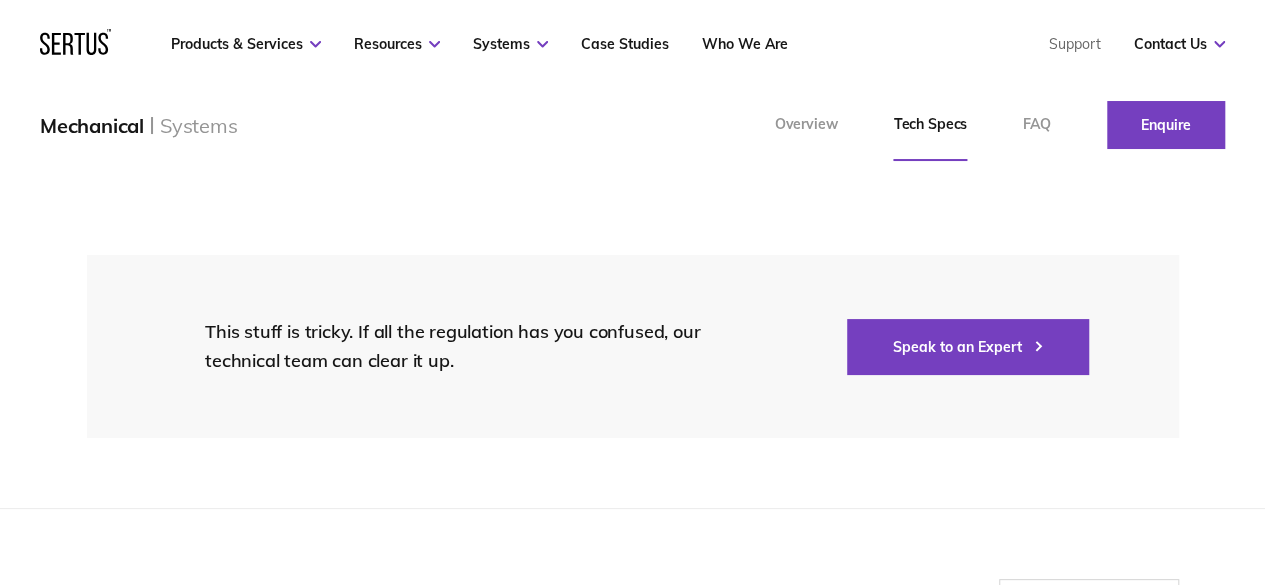 scroll, scrollTop: 3700, scrollLeft: 0, axis: vertical 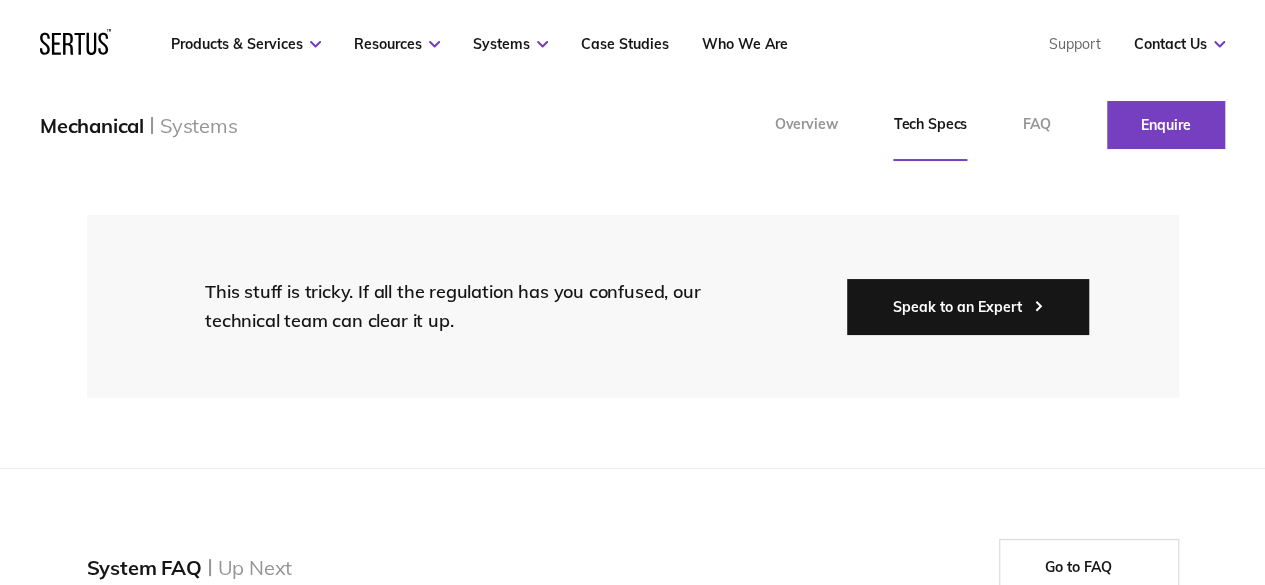 click on "Speak to an Expert" at bounding box center [968, 307] 